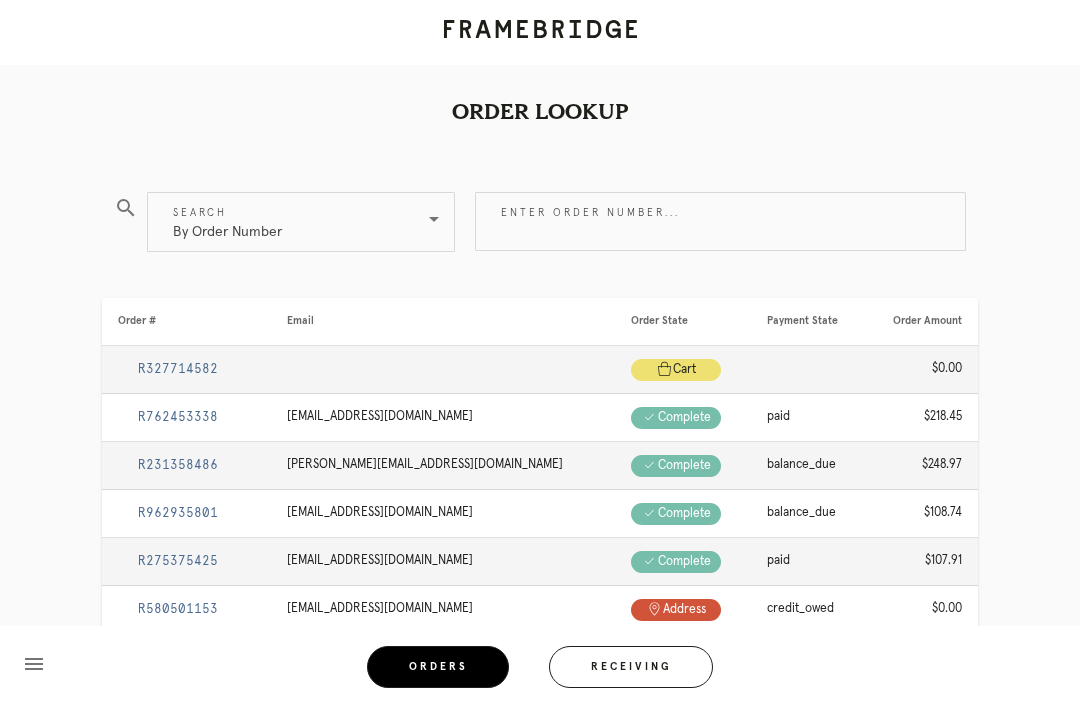 scroll, scrollTop: 0, scrollLeft: 0, axis: both 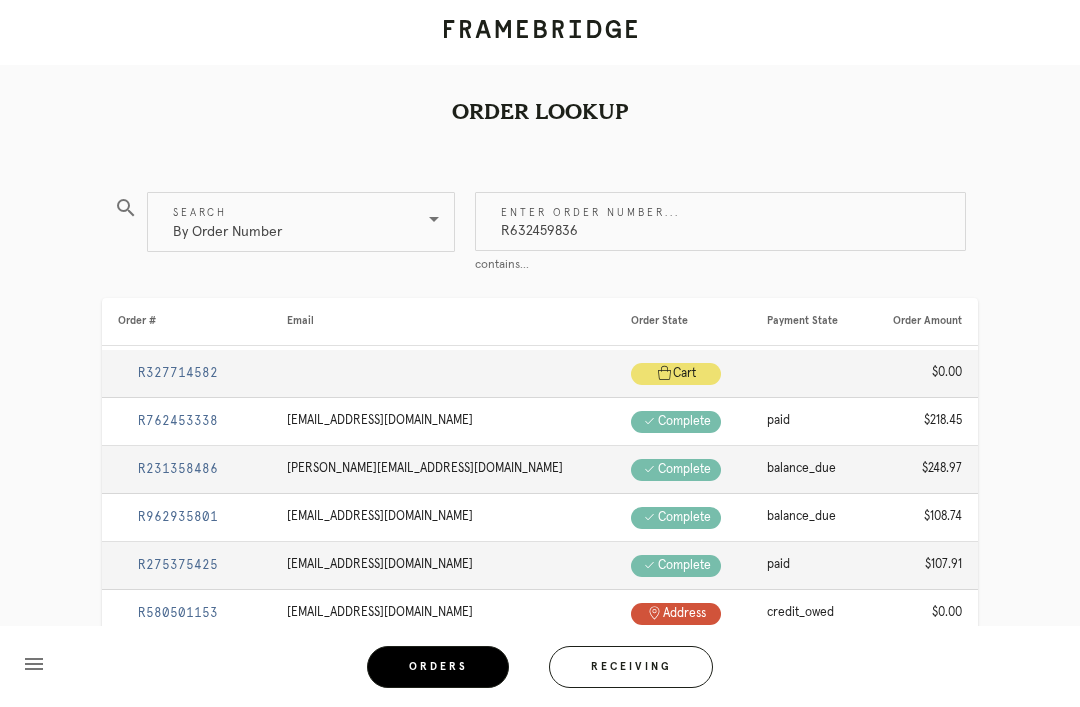 type on "R632459836" 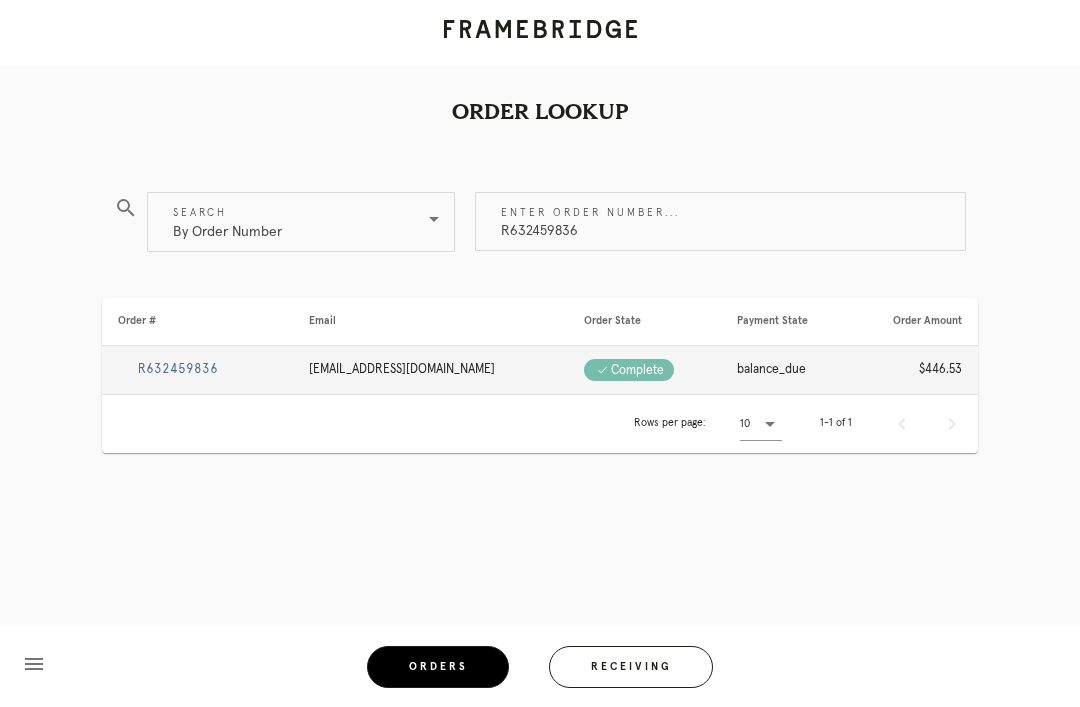 click on "R632459836" at bounding box center (197, 370) 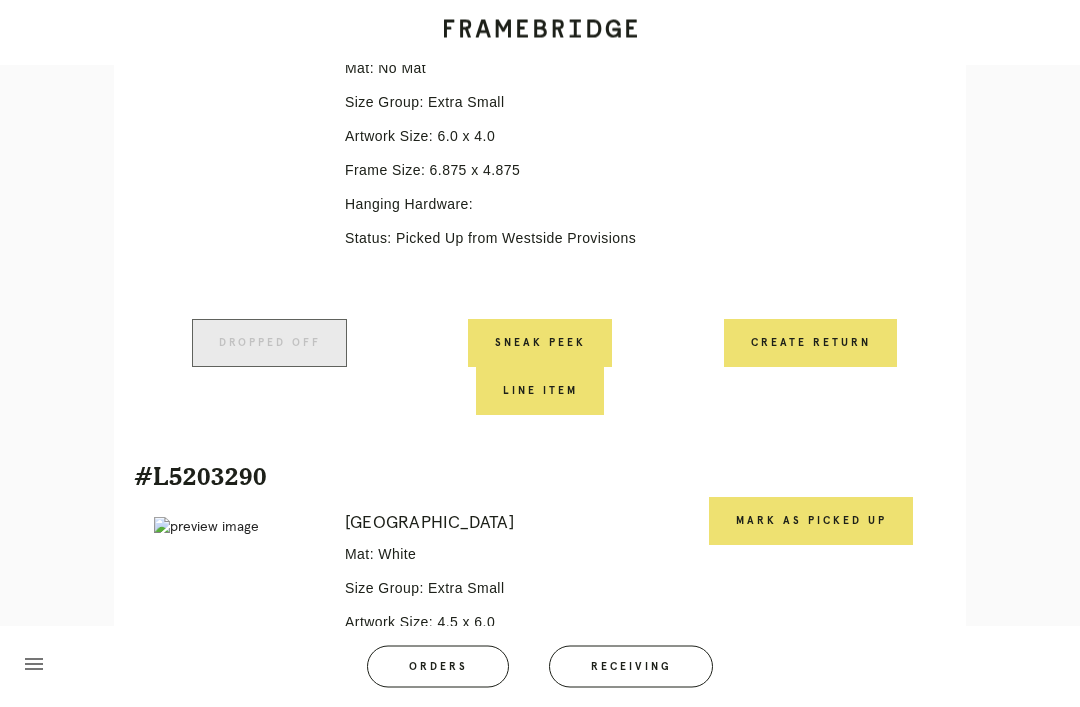 click on "Mark as Picked Up" at bounding box center [811, 522] 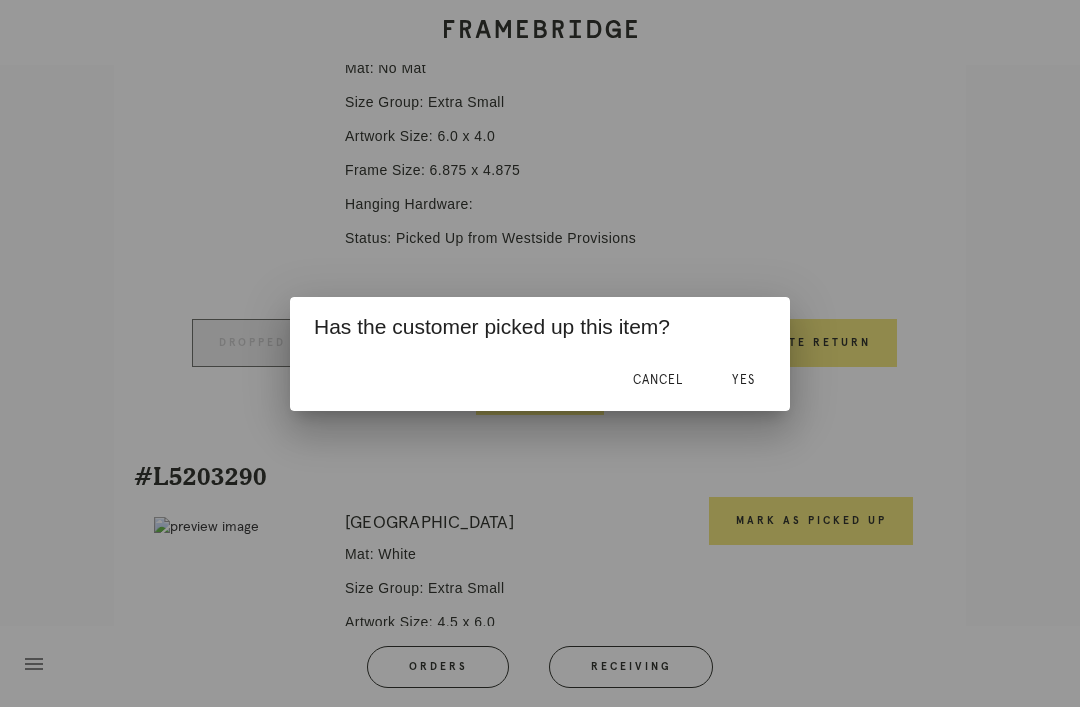 click on "Yes" at bounding box center [743, 381] 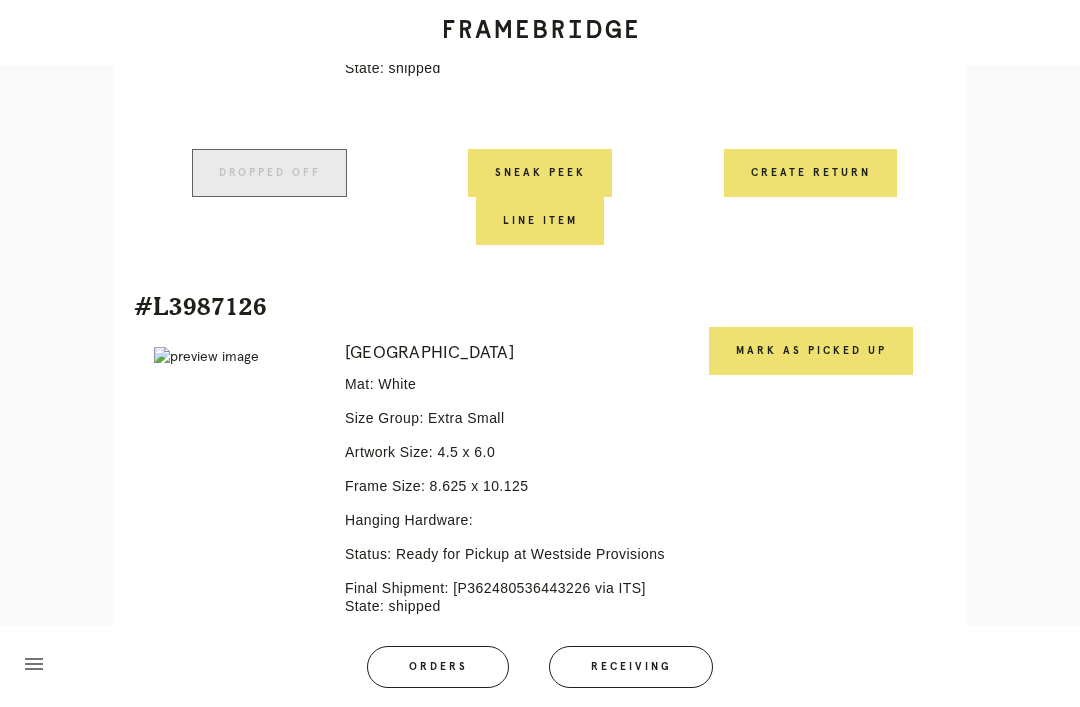 scroll, scrollTop: 1774, scrollLeft: 0, axis: vertical 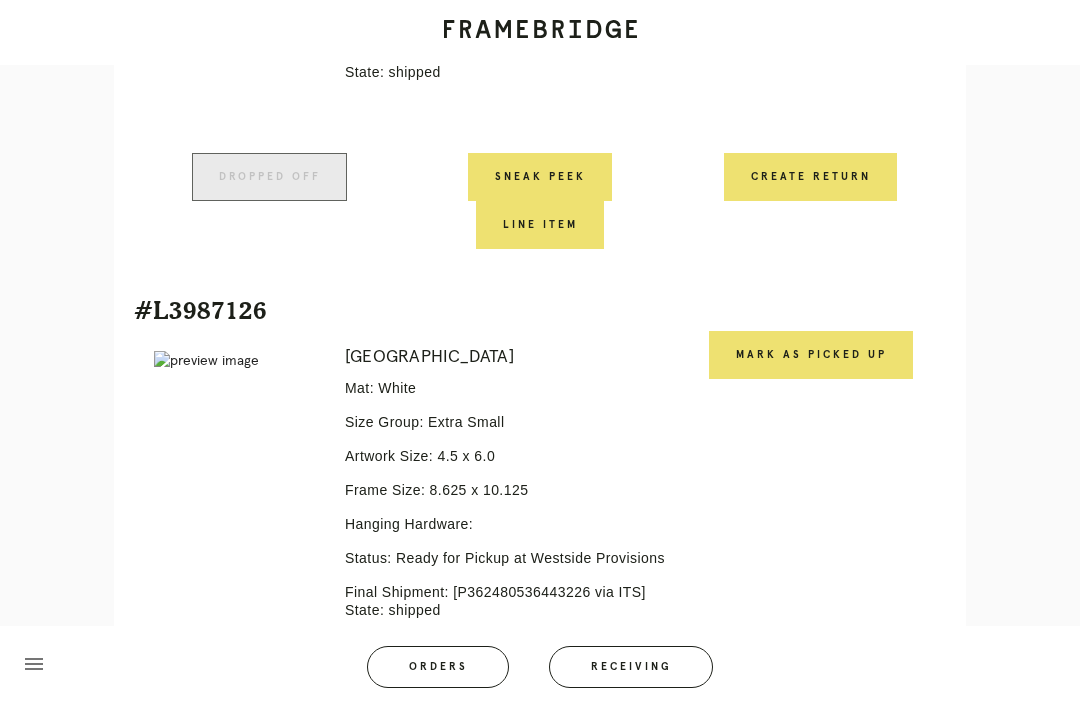 click on "Mark as Picked Up" at bounding box center [811, 355] 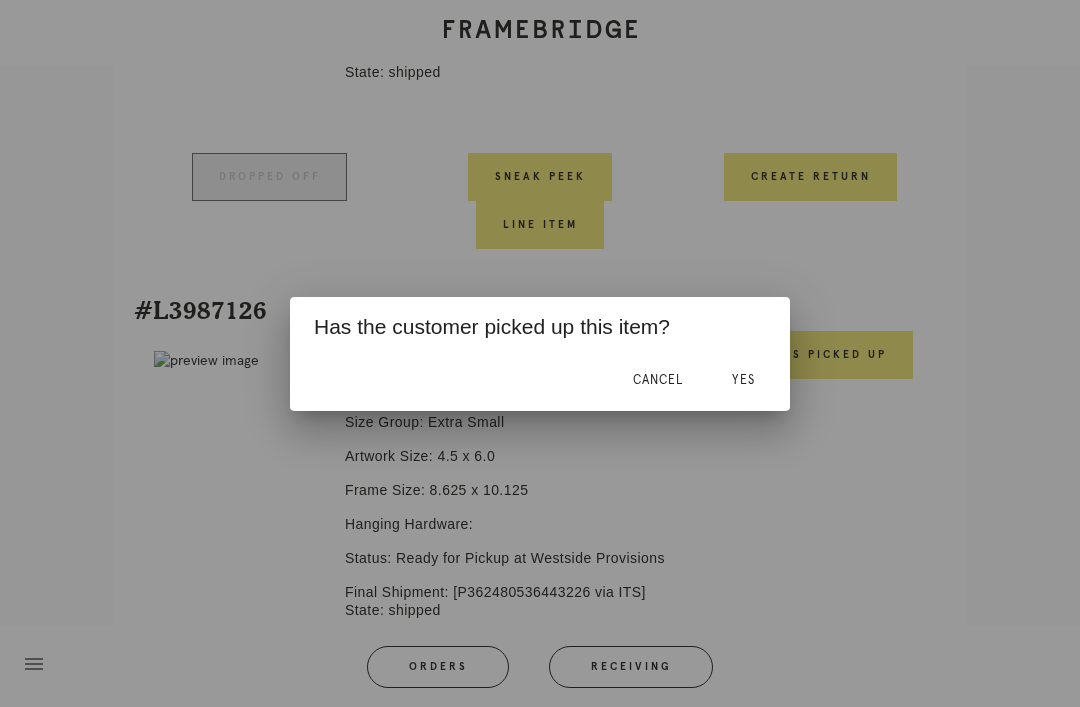 click on "Yes" at bounding box center [743, 381] 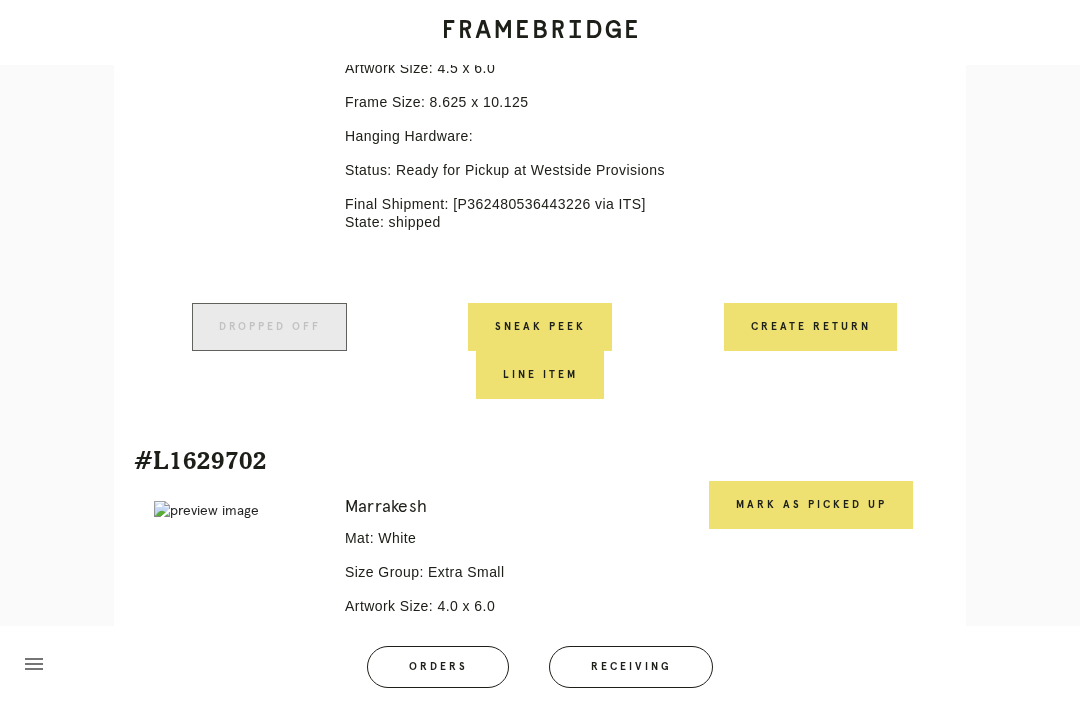scroll, scrollTop: 2337, scrollLeft: 0, axis: vertical 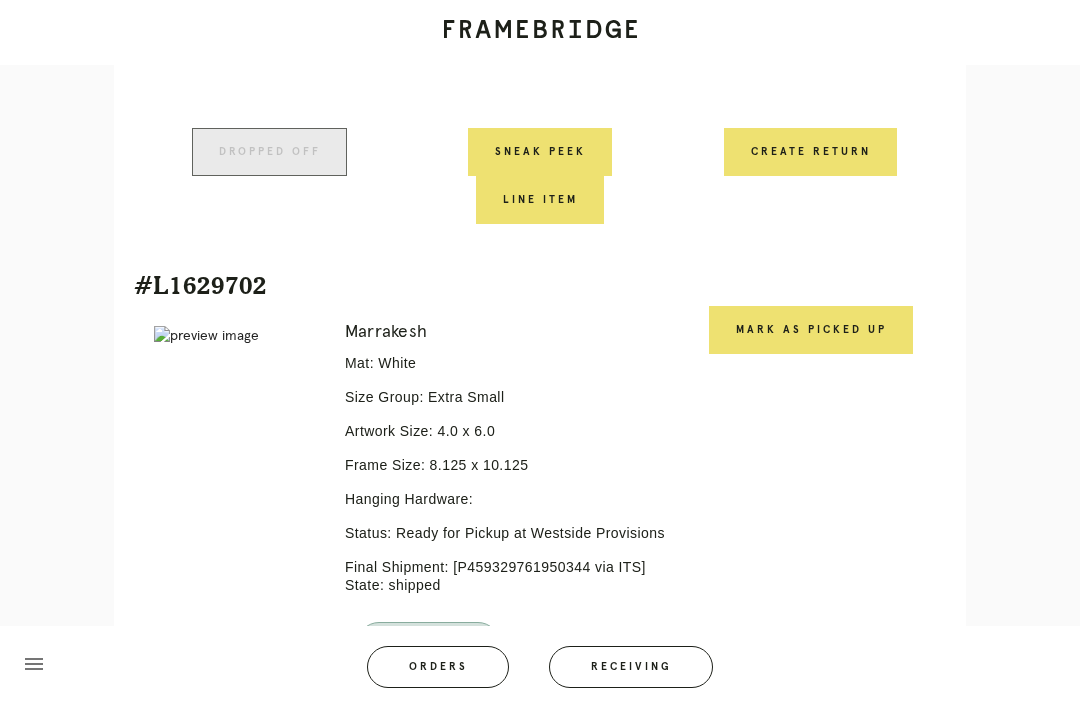 click on "Mark as Picked Up" at bounding box center (811, 330) 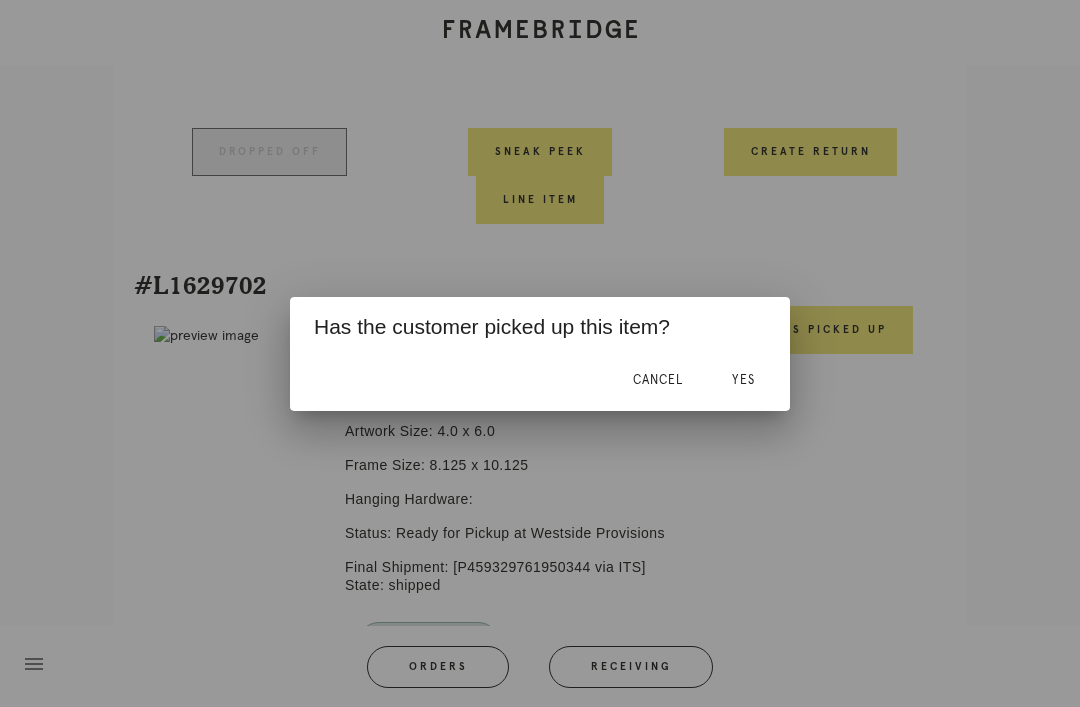 click on "Yes" at bounding box center (743, 380) 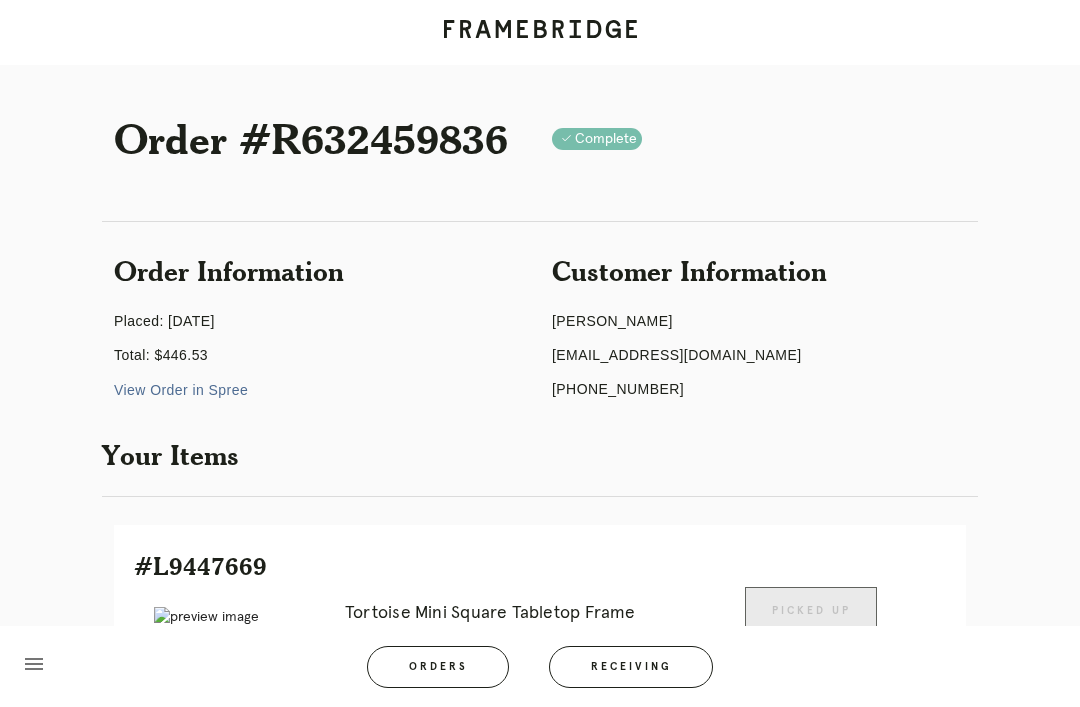 scroll, scrollTop: 0, scrollLeft: 0, axis: both 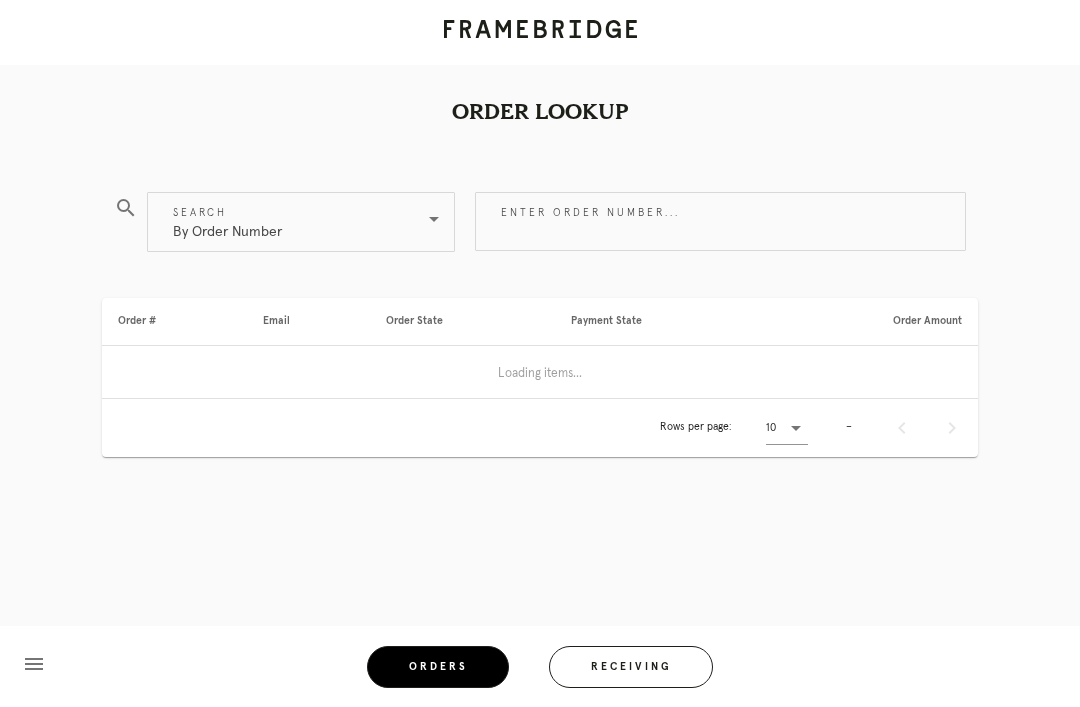 click on "Receiving" at bounding box center (631, 667) 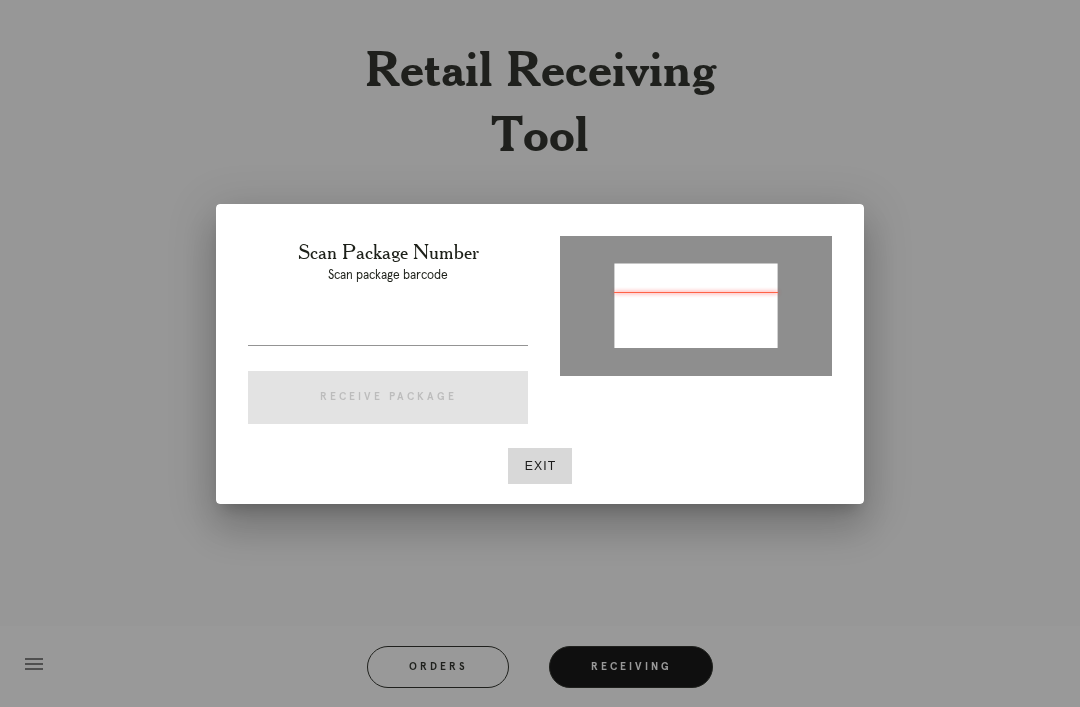 type on "P512492182800684" 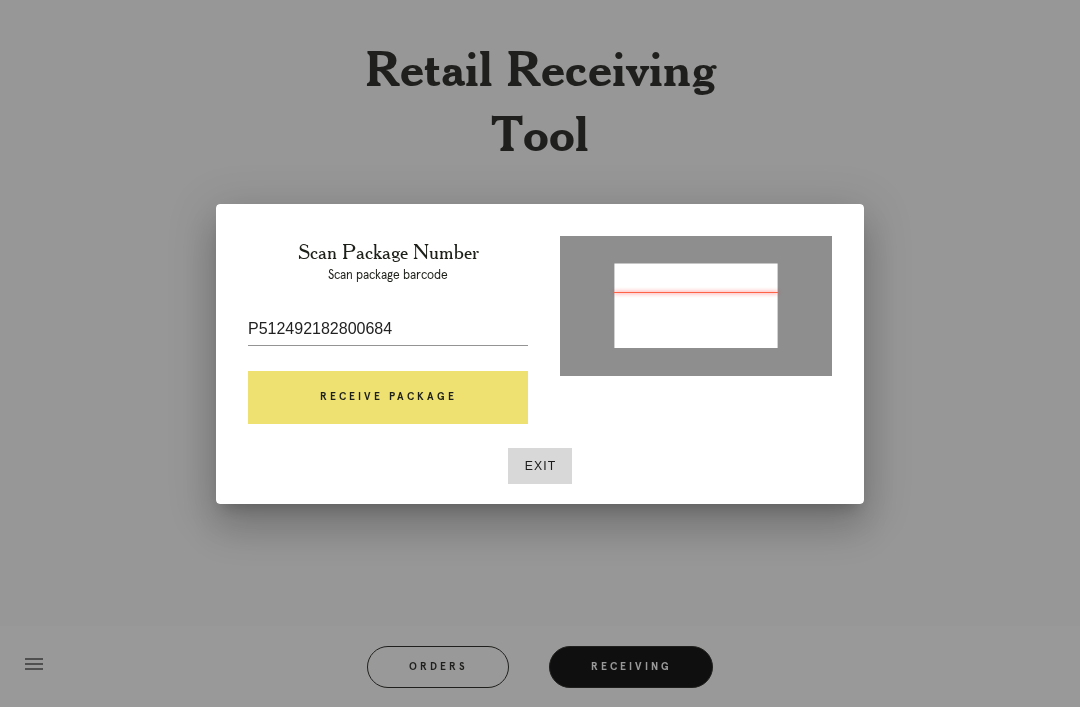 click on "Receive Package" at bounding box center [388, 398] 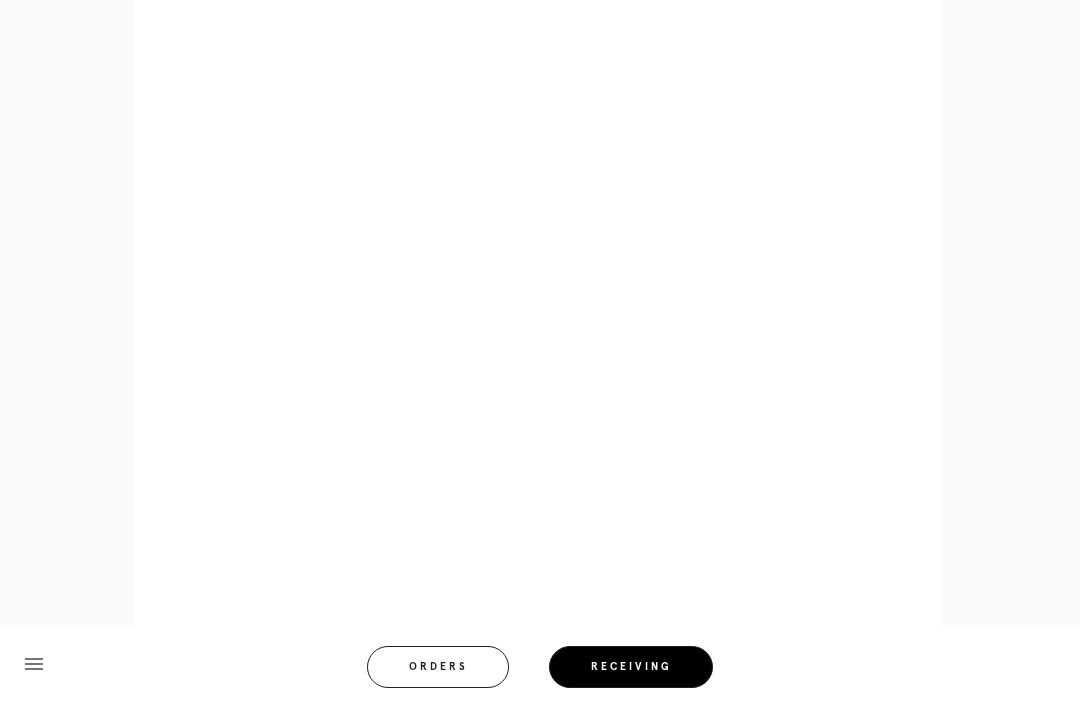 scroll, scrollTop: 928, scrollLeft: 0, axis: vertical 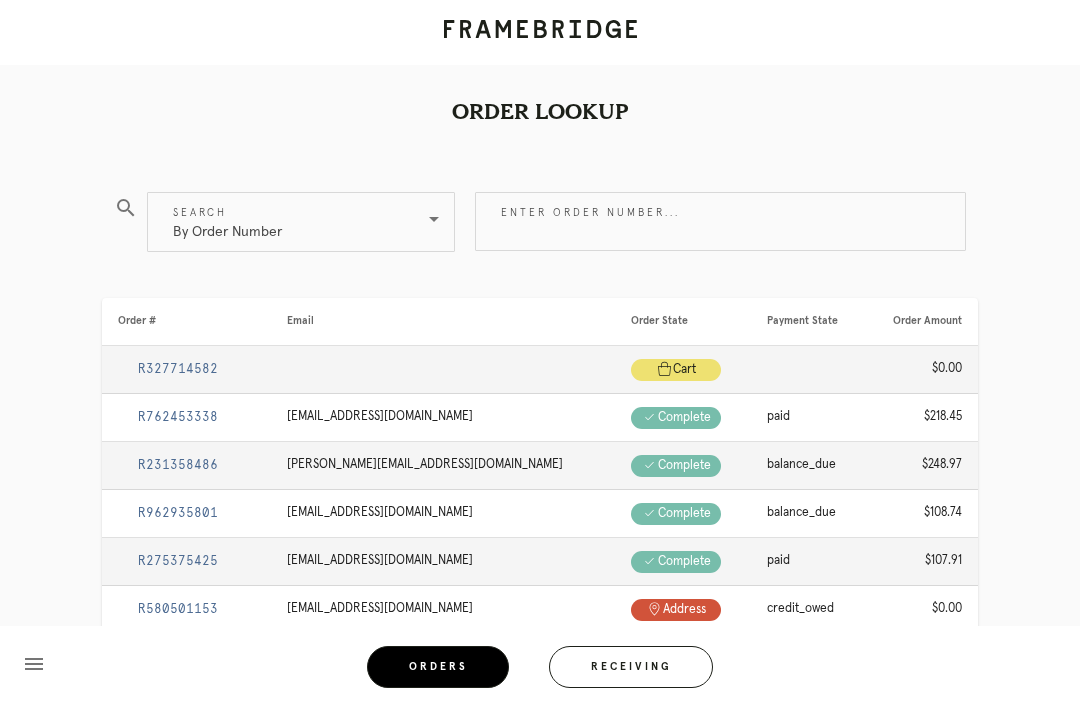 click on "Receiving" at bounding box center (631, 667) 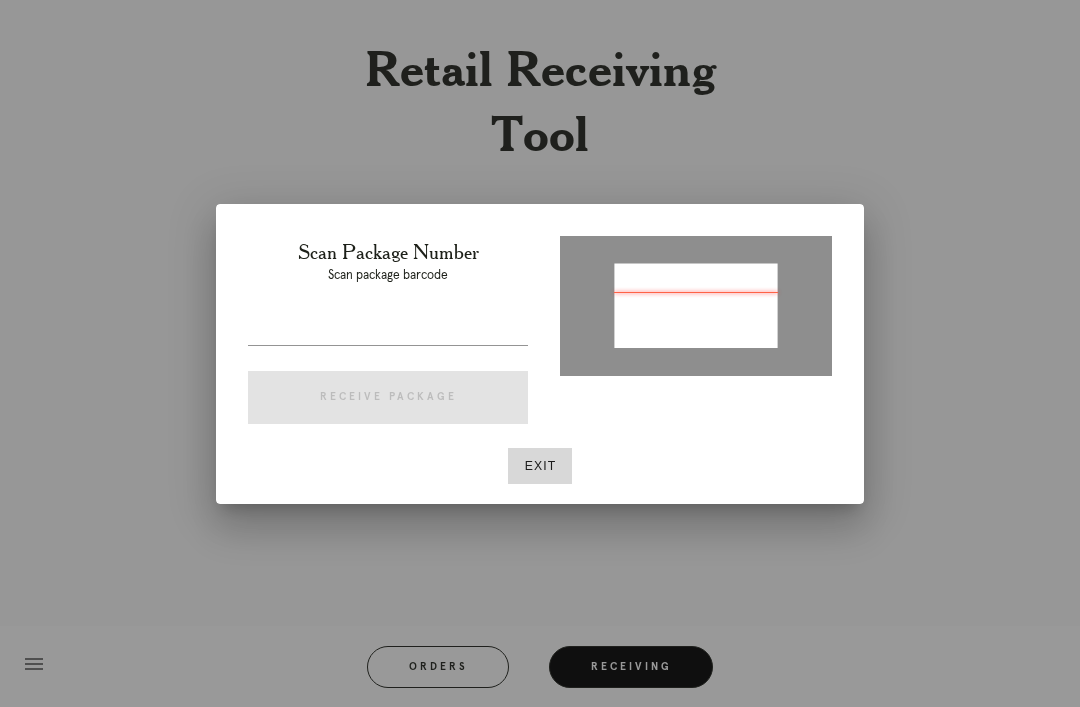 type on "P381700218512750" 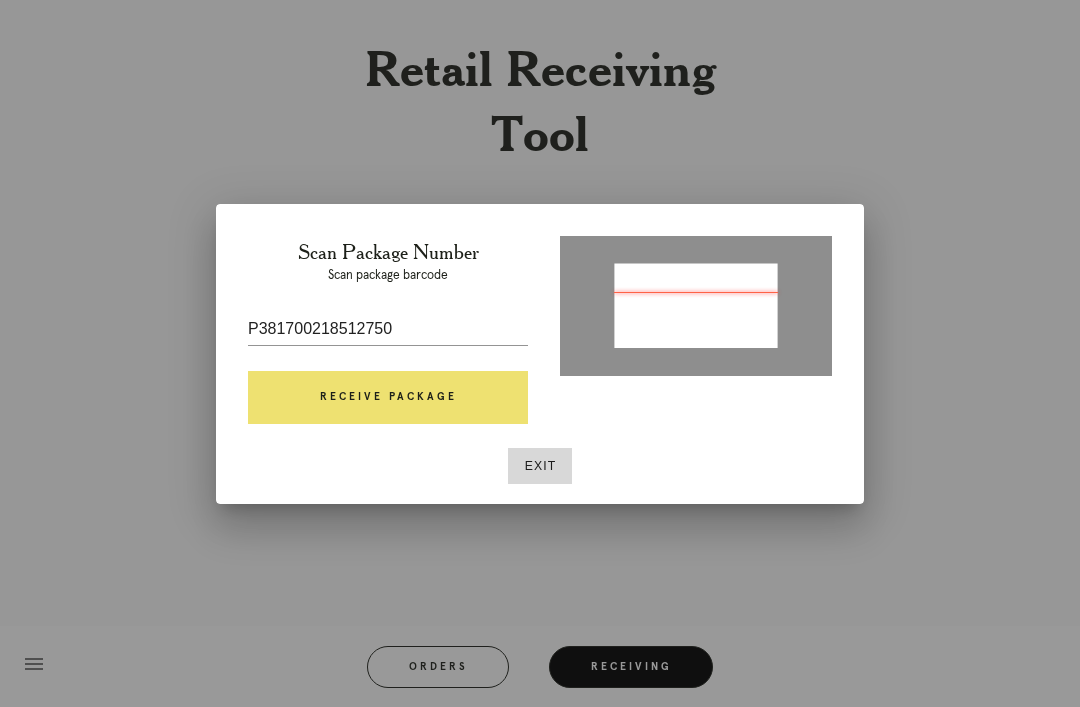 click on "Receive Package" at bounding box center (388, 398) 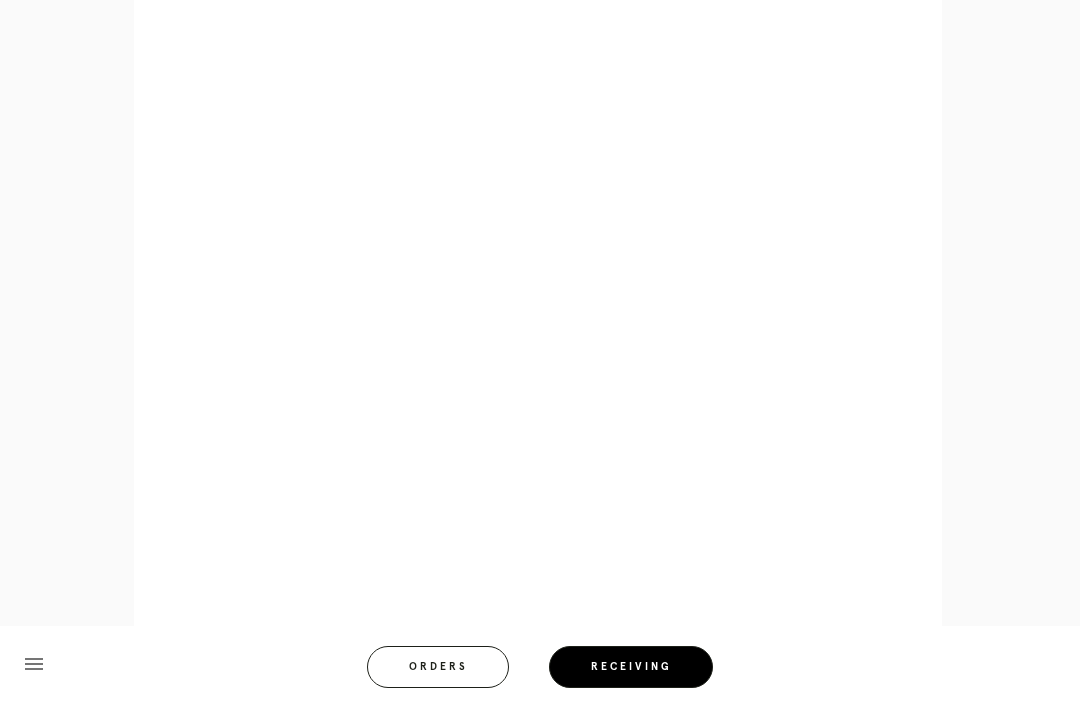 scroll, scrollTop: 910, scrollLeft: 0, axis: vertical 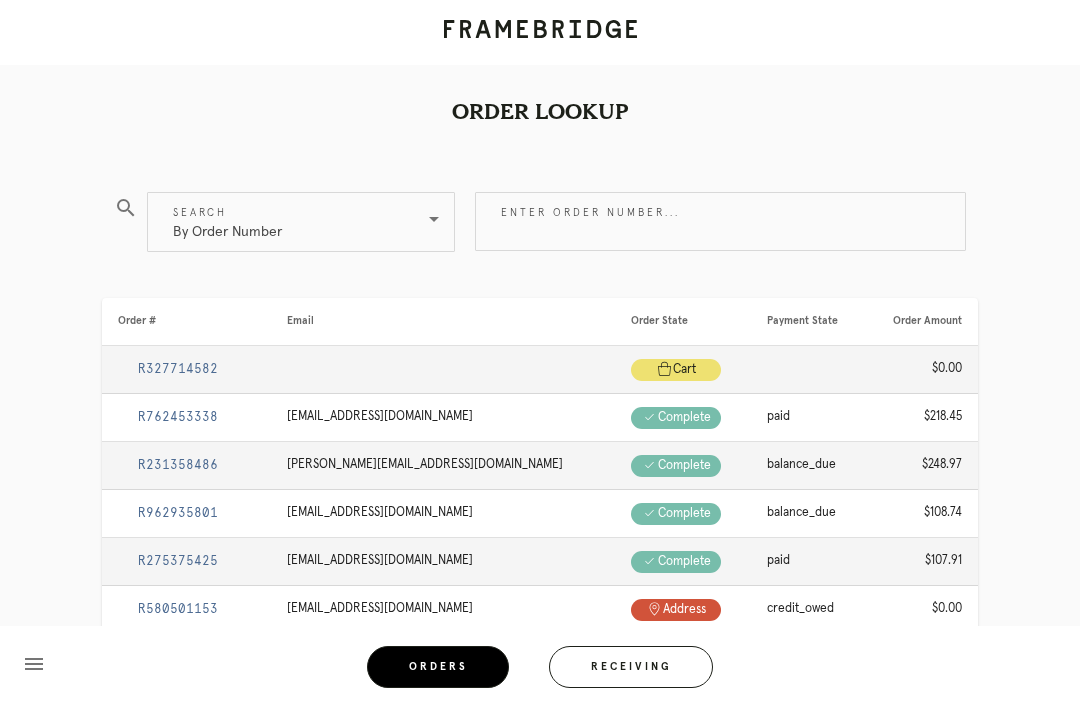 click on "Receiving" at bounding box center [631, 667] 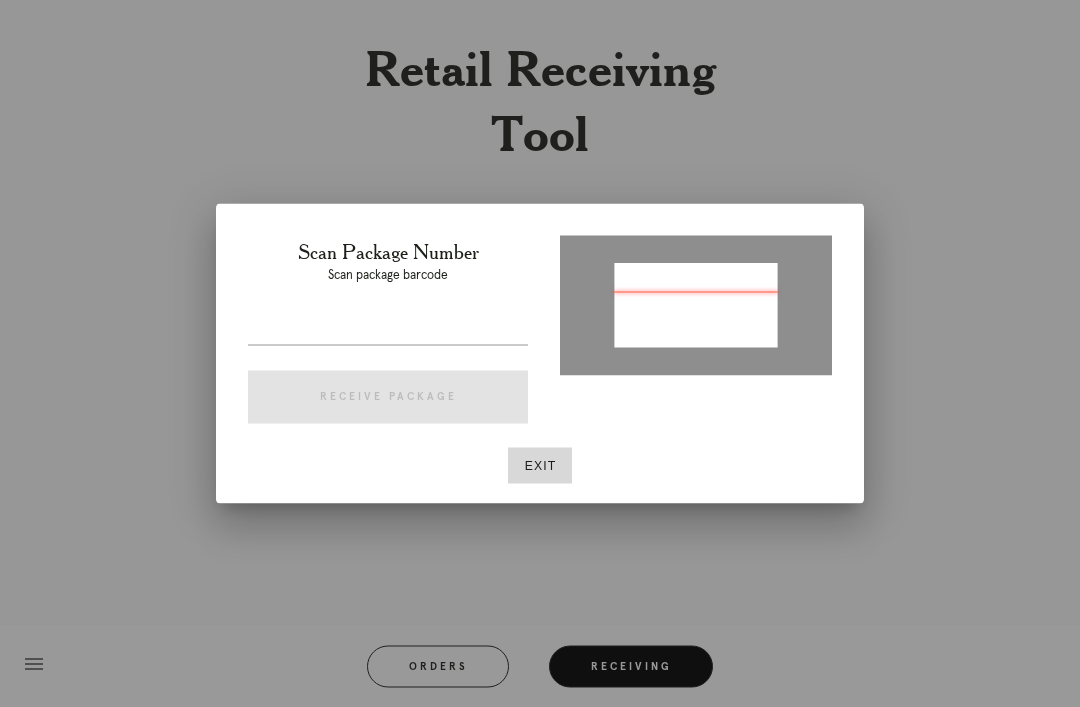 scroll, scrollTop: 64, scrollLeft: 0, axis: vertical 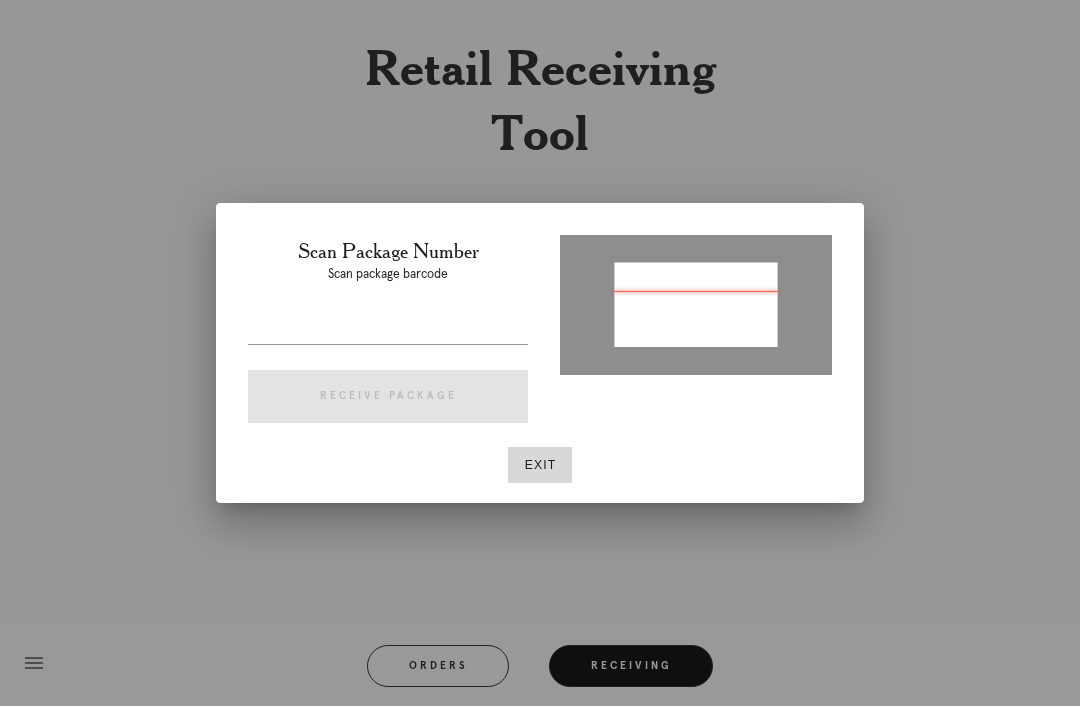 click at bounding box center [388, 329] 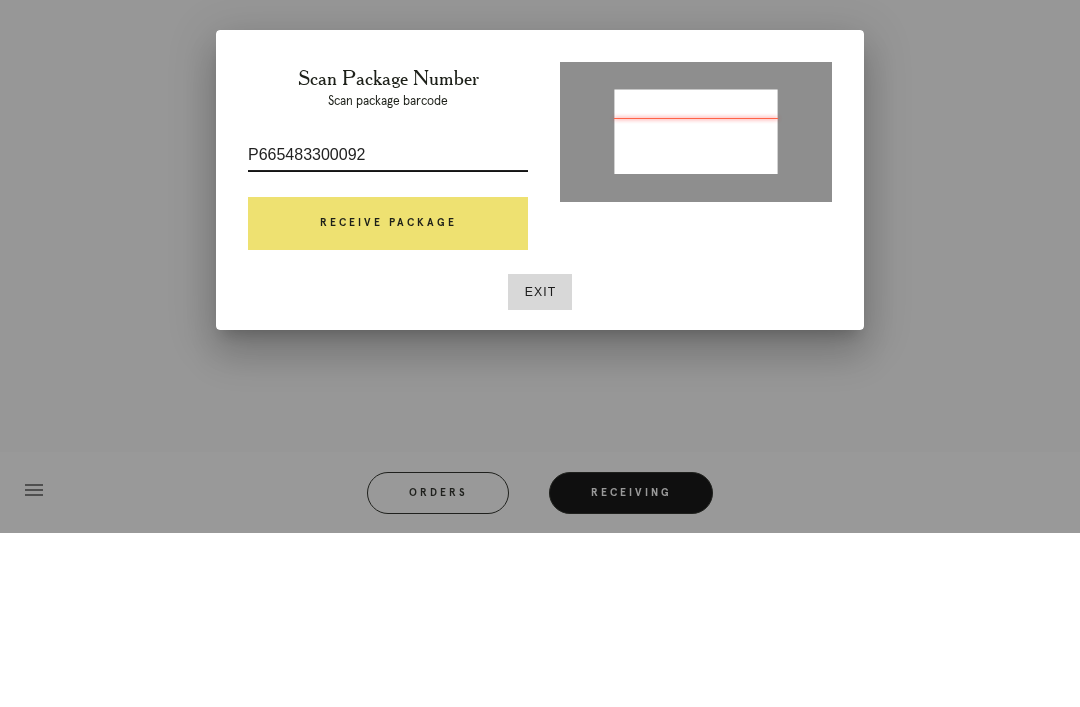 click on "Receive Package" at bounding box center (388, 398) 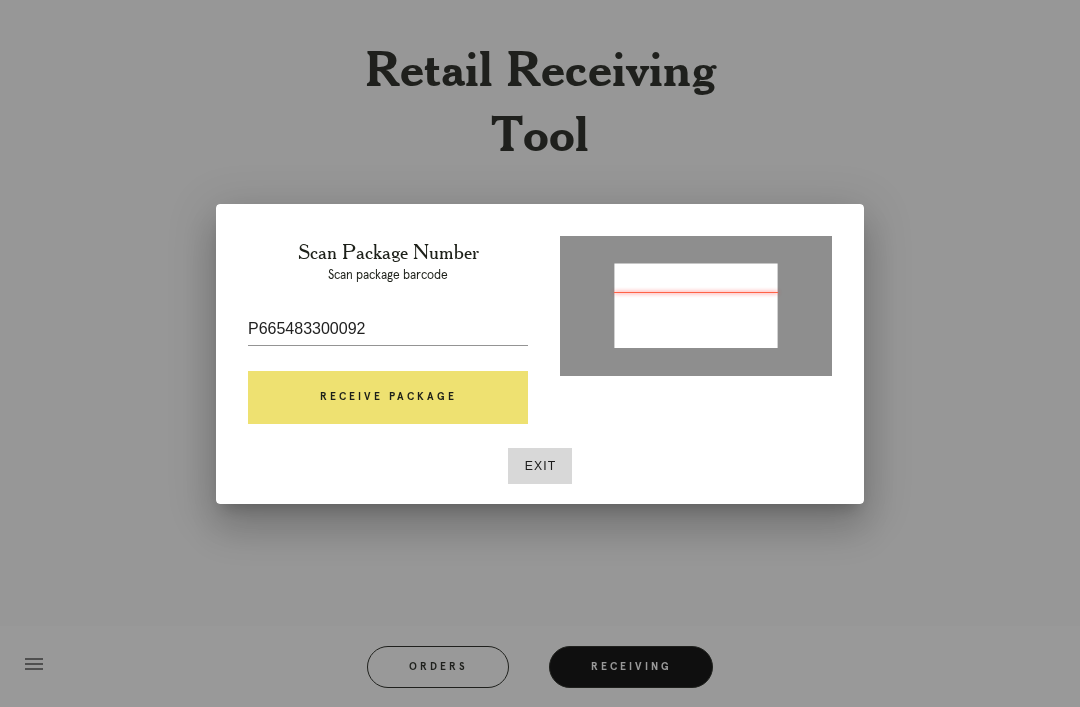 click on "P665483300092" at bounding box center [388, 329] 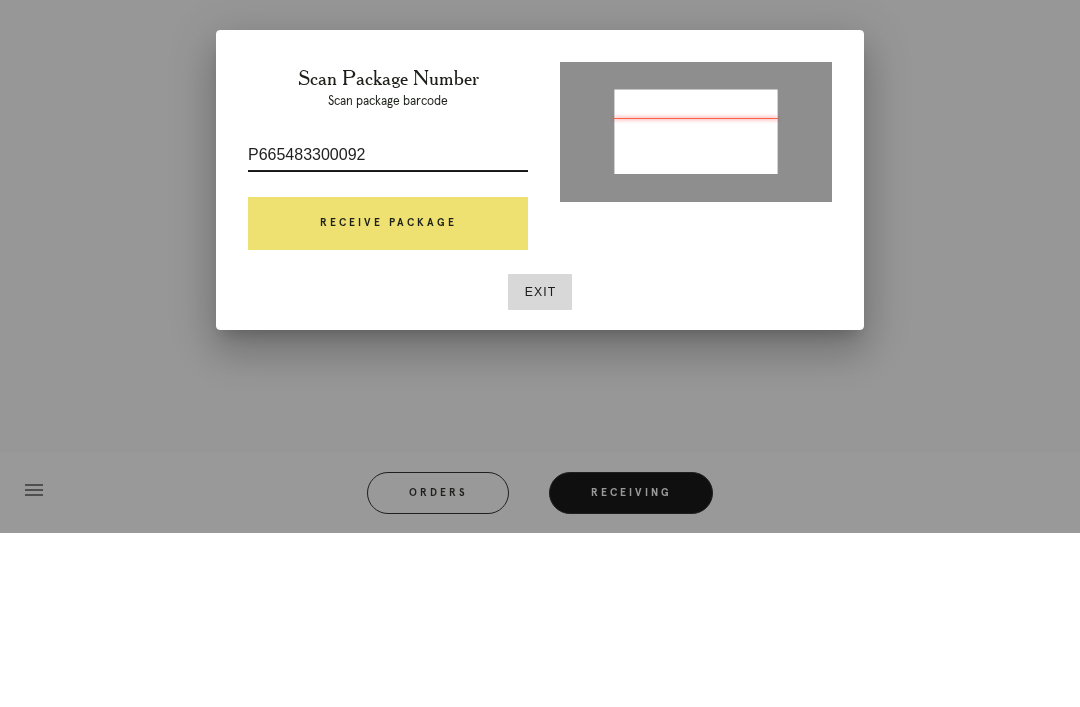 click on "P665483300092" at bounding box center [388, 329] 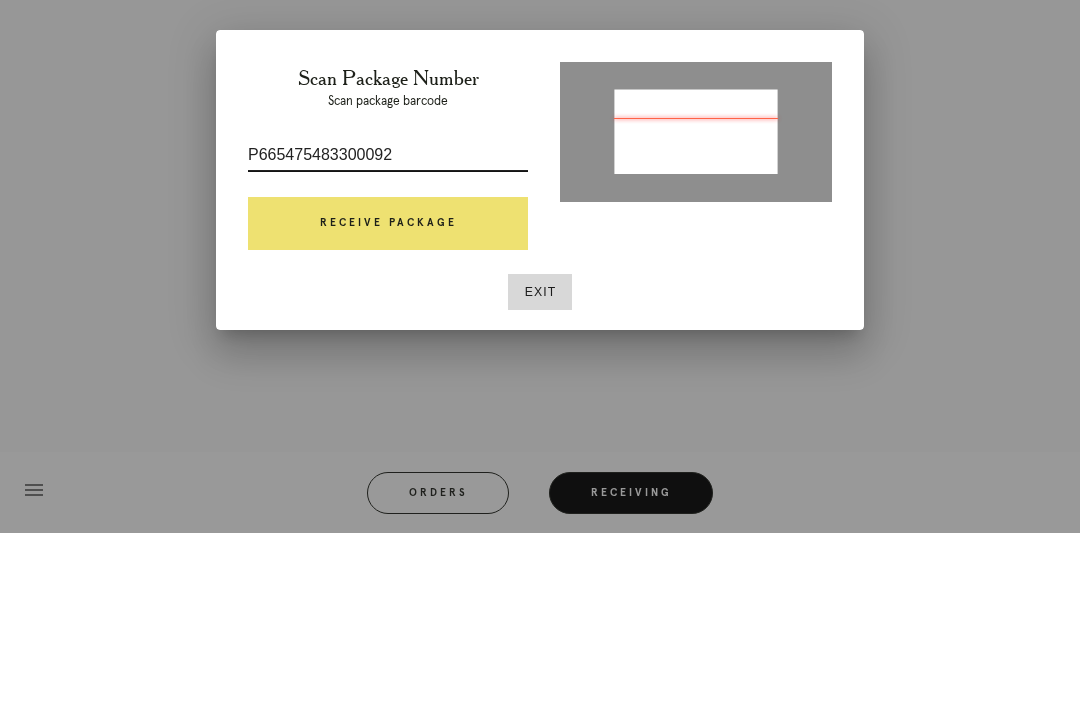 type on "P665475483300092" 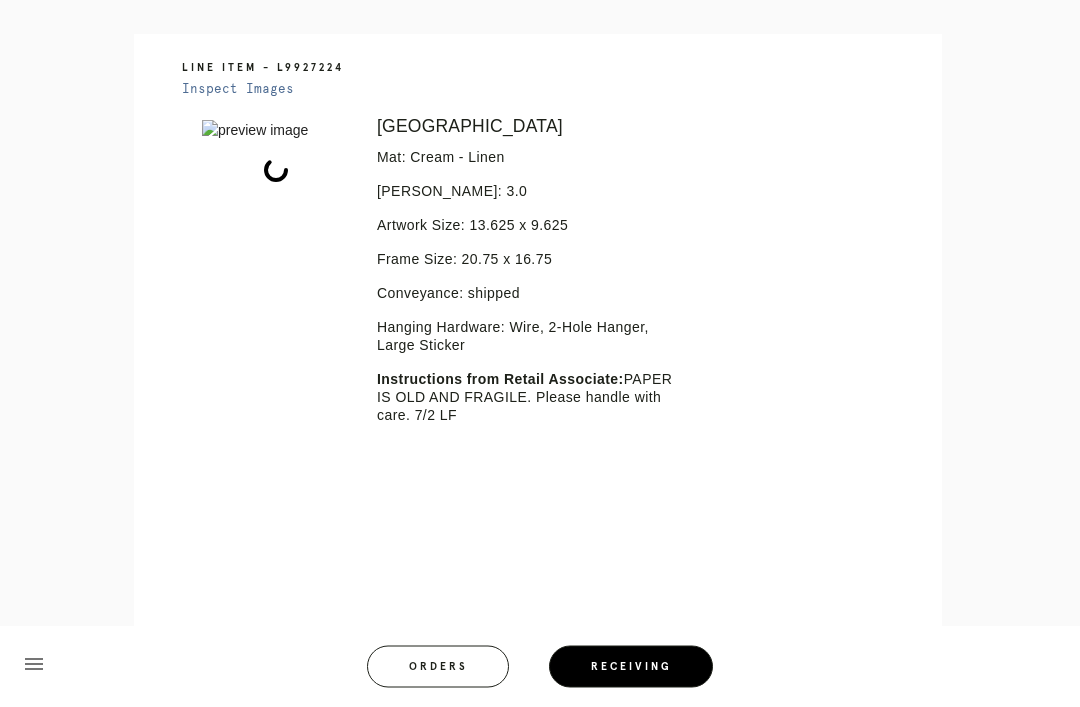 scroll, scrollTop: 452, scrollLeft: 0, axis: vertical 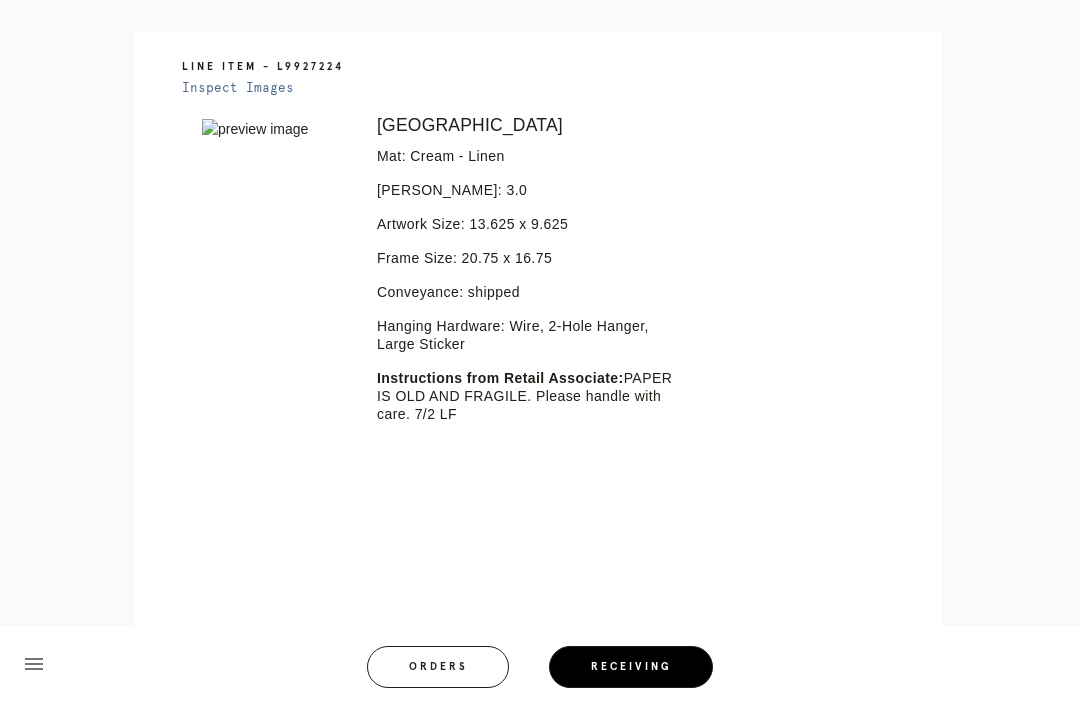 click on "Line Item - L9927224
Inspect Images
Error retreiving frame spec #9689348
[GEOGRAPHIC_DATA]
Mat: Cream - Linen
Mat Width: 3.0
Artwork Size:
13.625
x
9.625
Frame Size:
20.75
x
16.75
Conveyance: shipped
Hanging Hardware: Wire, 2-Hole Hanger, Large Sticker
Instructions from Retail Associate:
PAPER IS OLD AND FRAGILE. Please handle with care. 7/2 LF" at bounding box center (538, 338) 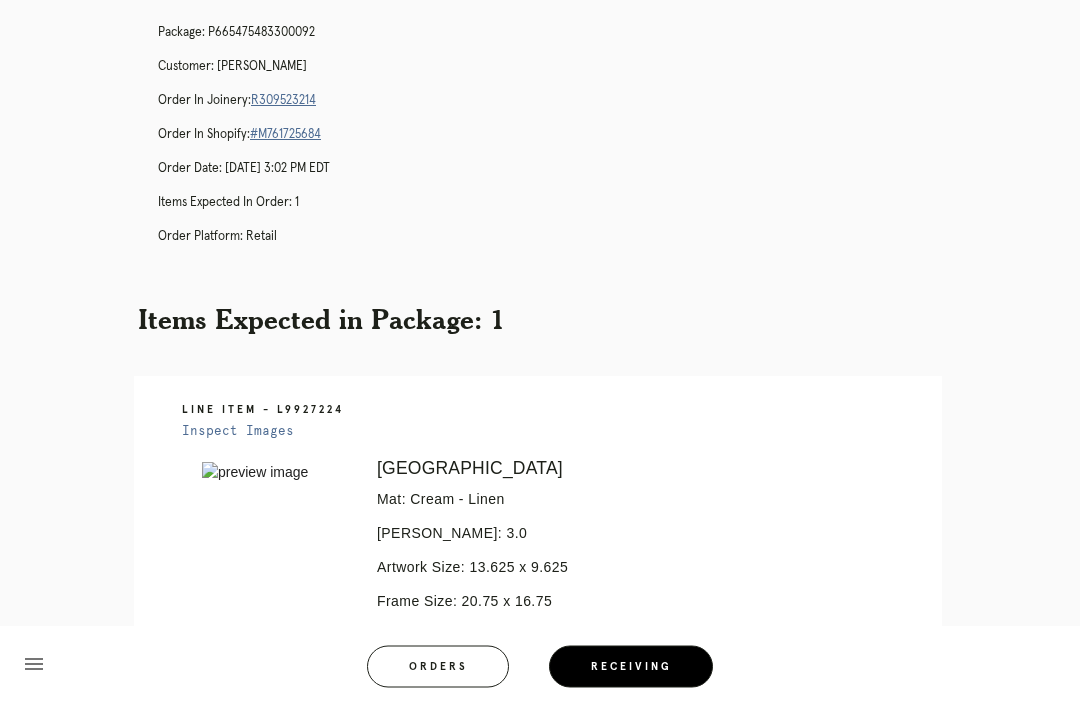 scroll, scrollTop: 0, scrollLeft: 0, axis: both 